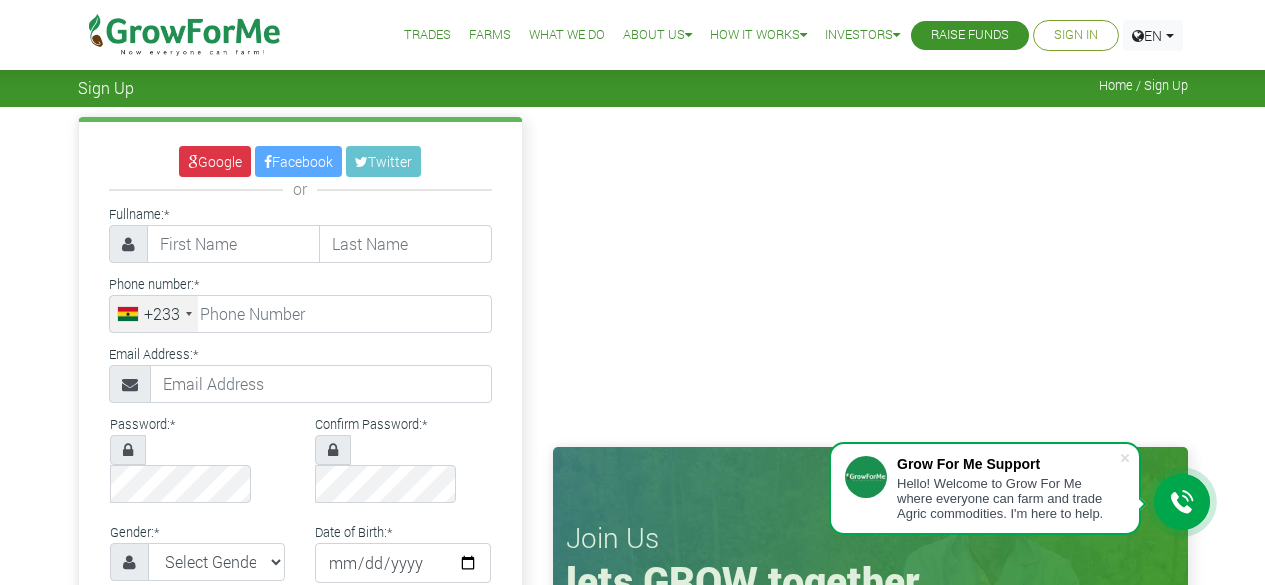 scroll, scrollTop: 0, scrollLeft: 0, axis: both 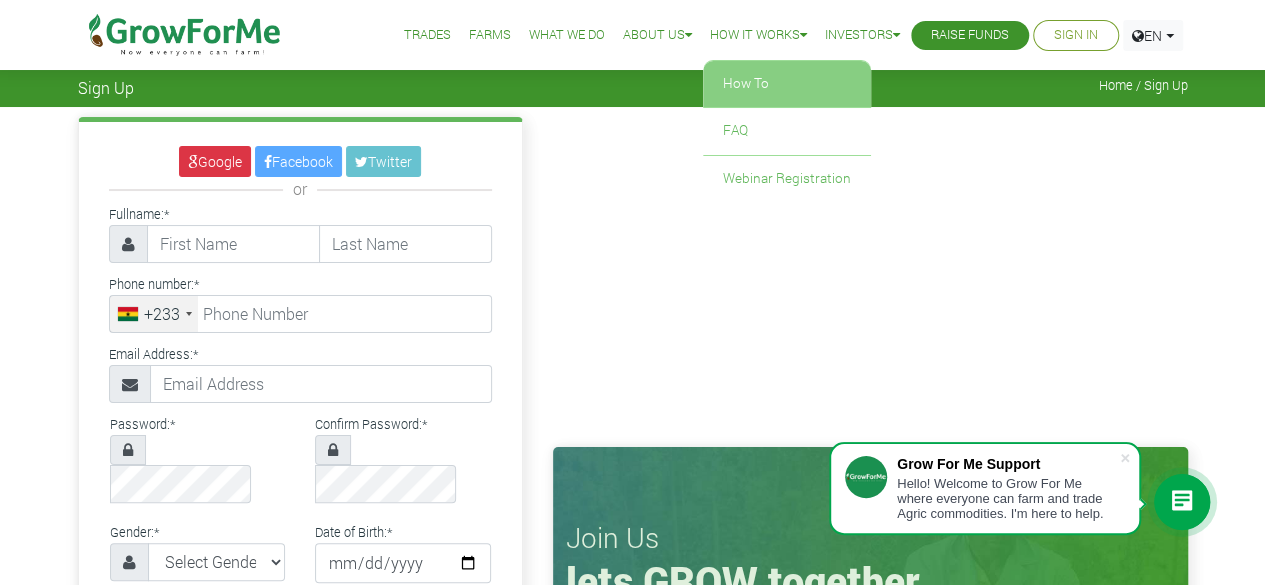 click on "How To" at bounding box center [787, 84] 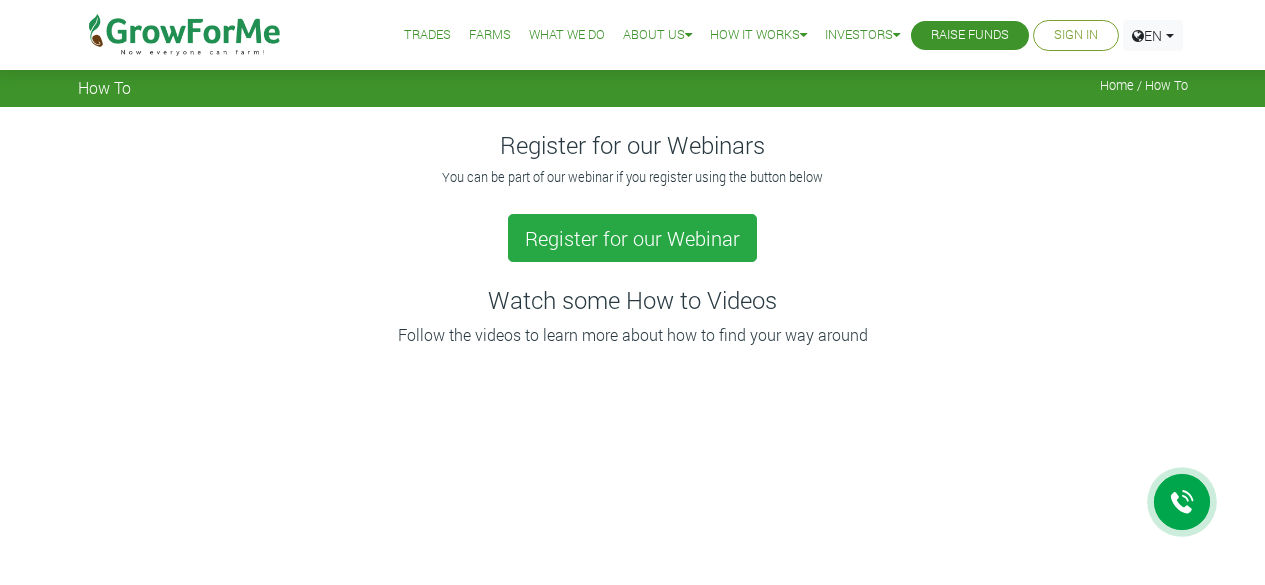 scroll, scrollTop: 0, scrollLeft: 0, axis: both 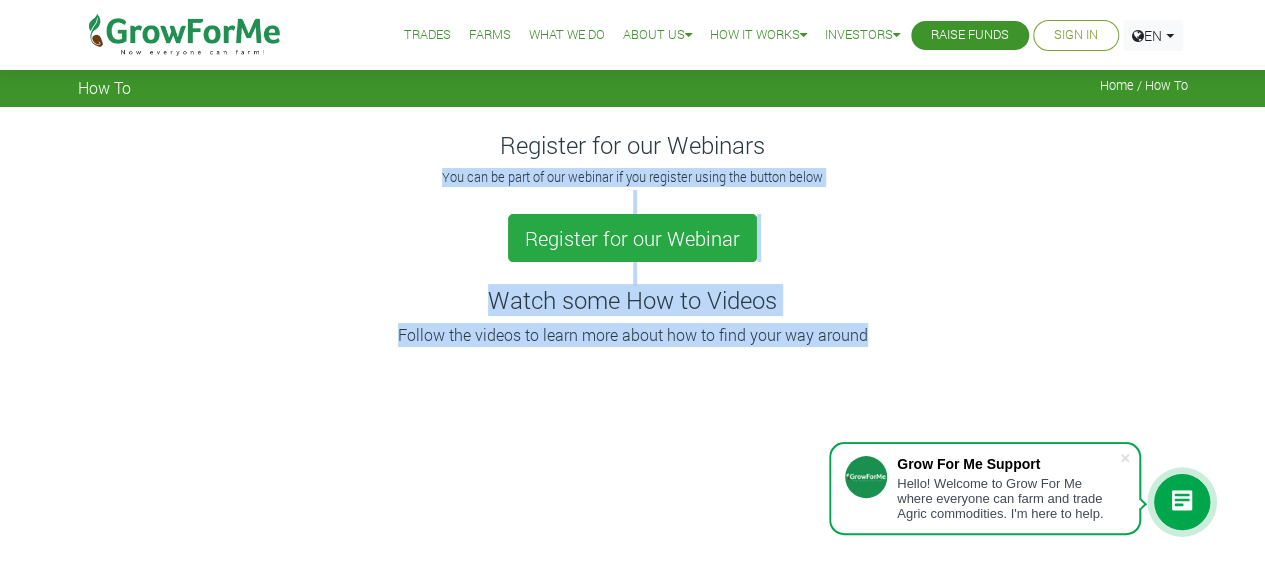 drag, startPoint x: 864, startPoint y: 335, endPoint x: 1187, endPoint y: 119, distance: 388.56787 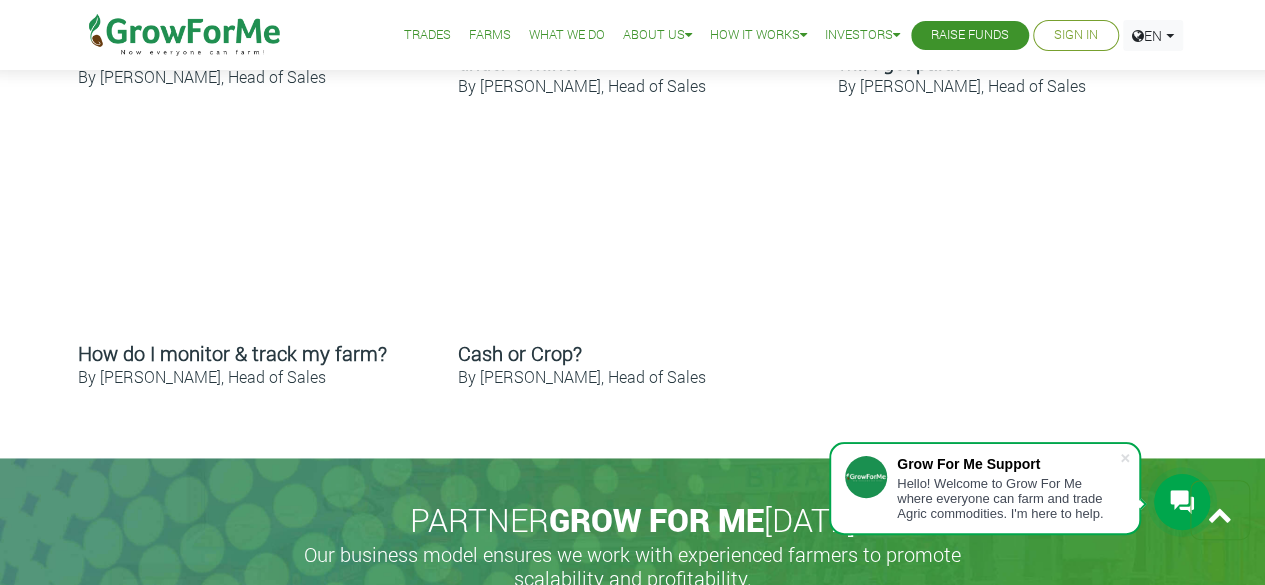 scroll, scrollTop: 1300, scrollLeft: 0, axis: vertical 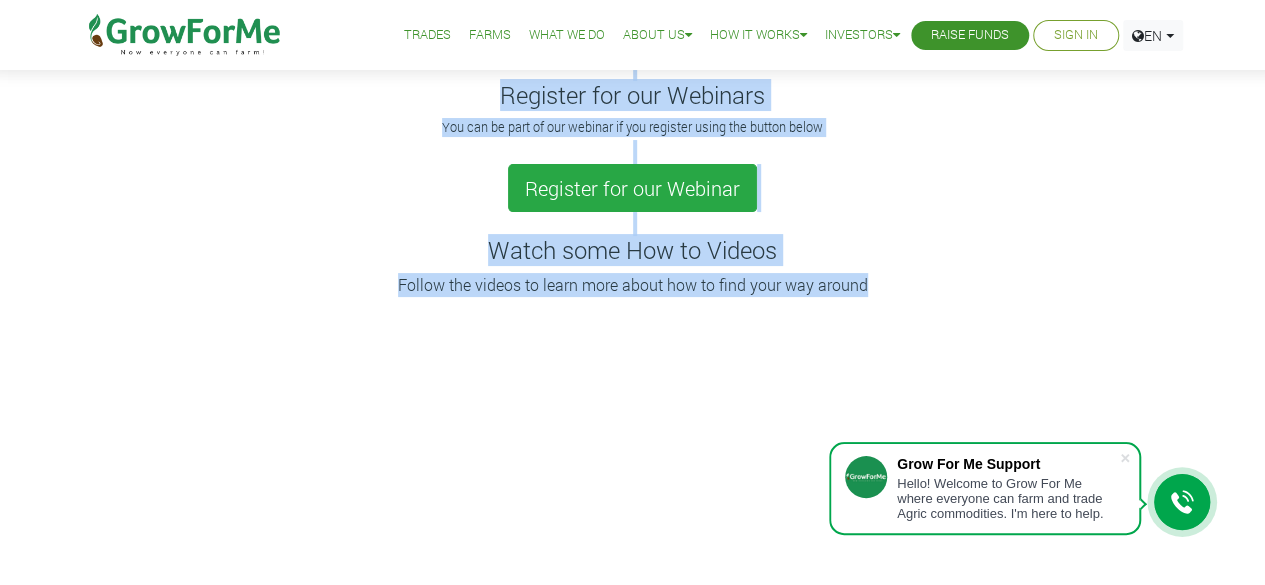 drag, startPoint x: 1269, startPoint y: 95, endPoint x: 1279, endPoint y: 105, distance: 14.142136 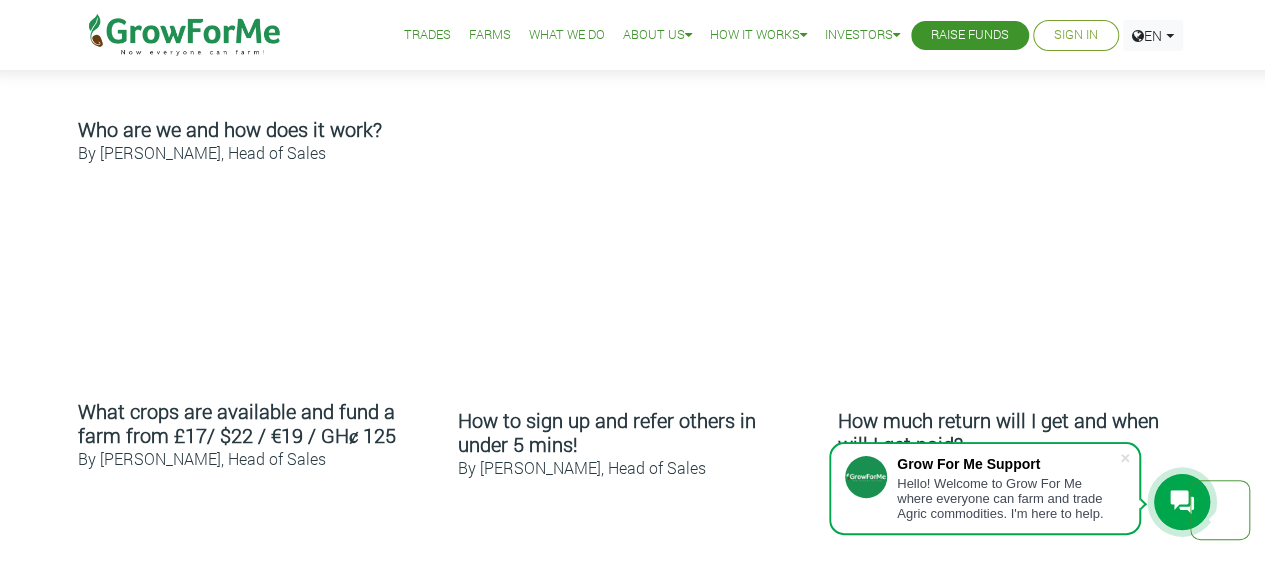 scroll, scrollTop: 0, scrollLeft: 0, axis: both 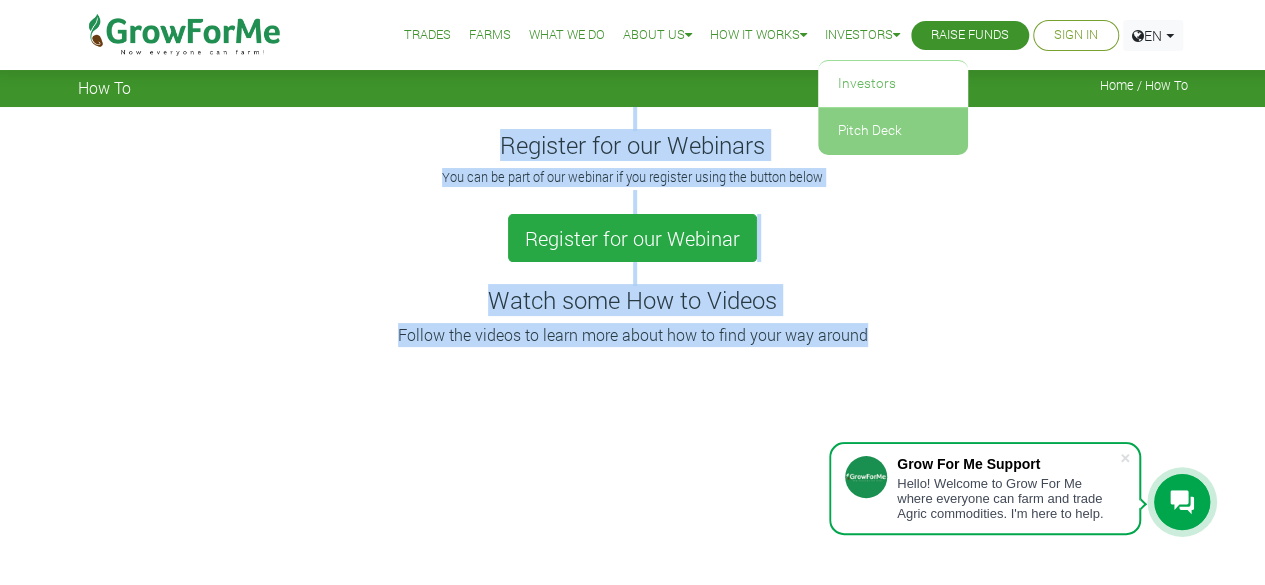 click on "Pitch Deck" at bounding box center [893, 131] 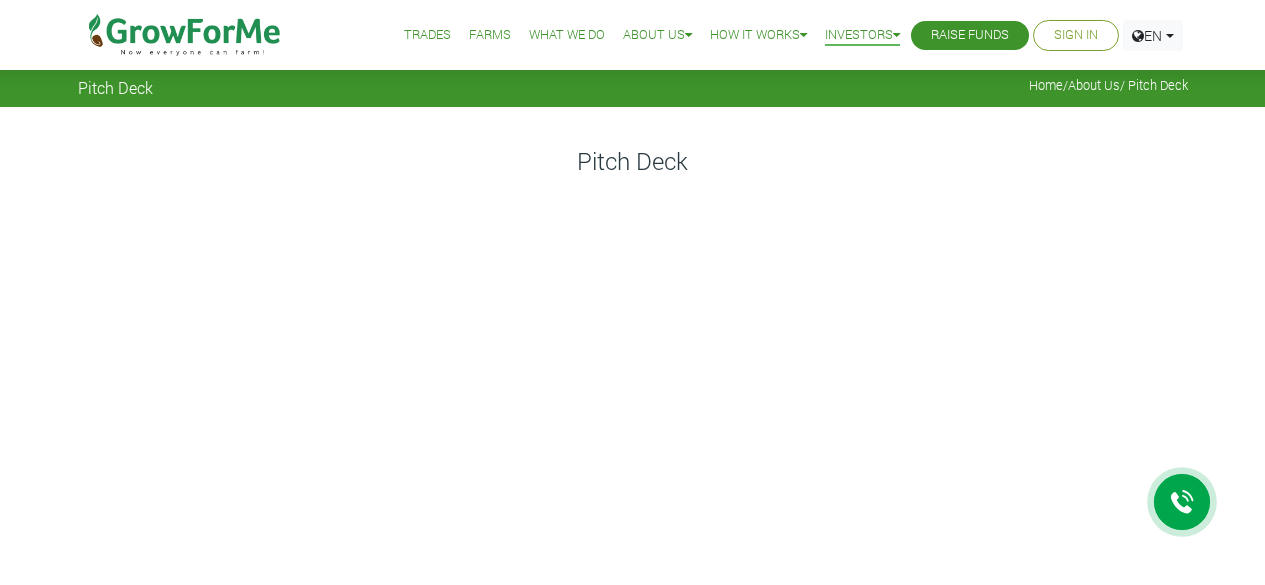 scroll, scrollTop: 0, scrollLeft: 0, axis: both 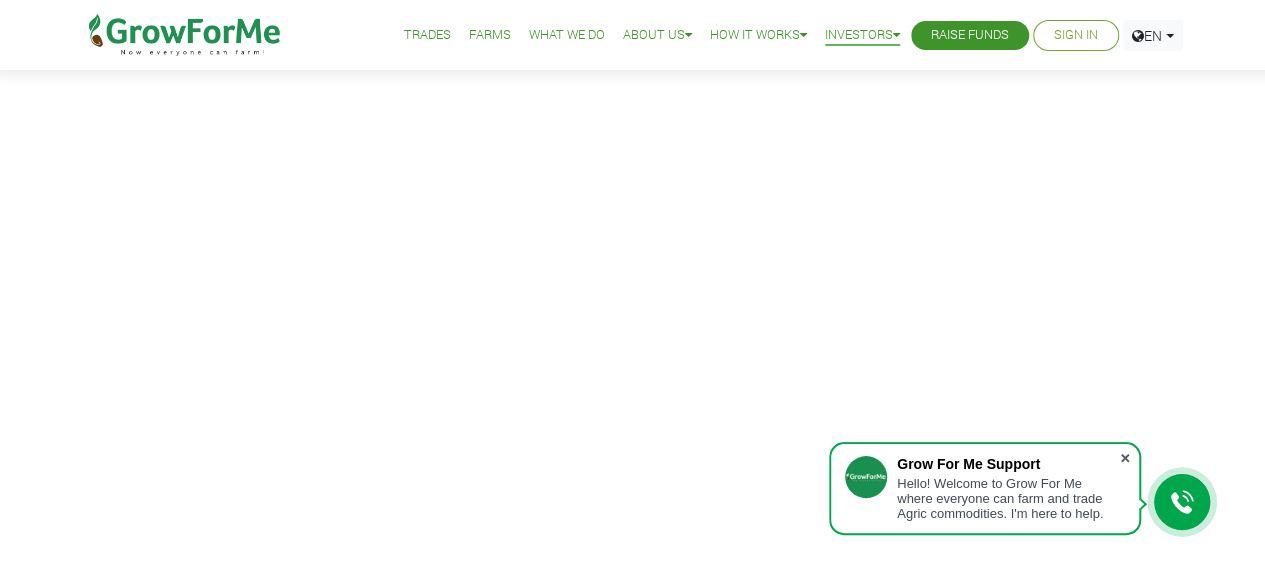 click at bounding box center [1125, 458] 